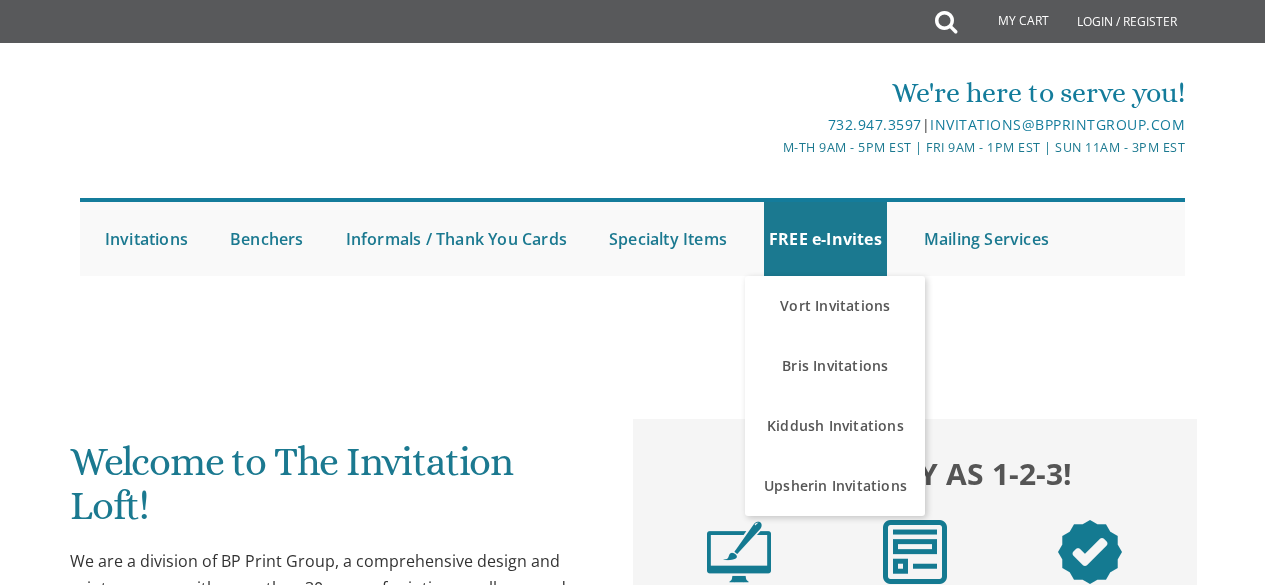 scroll, scrollTop: 0, scrollLeft: 0, axis: both 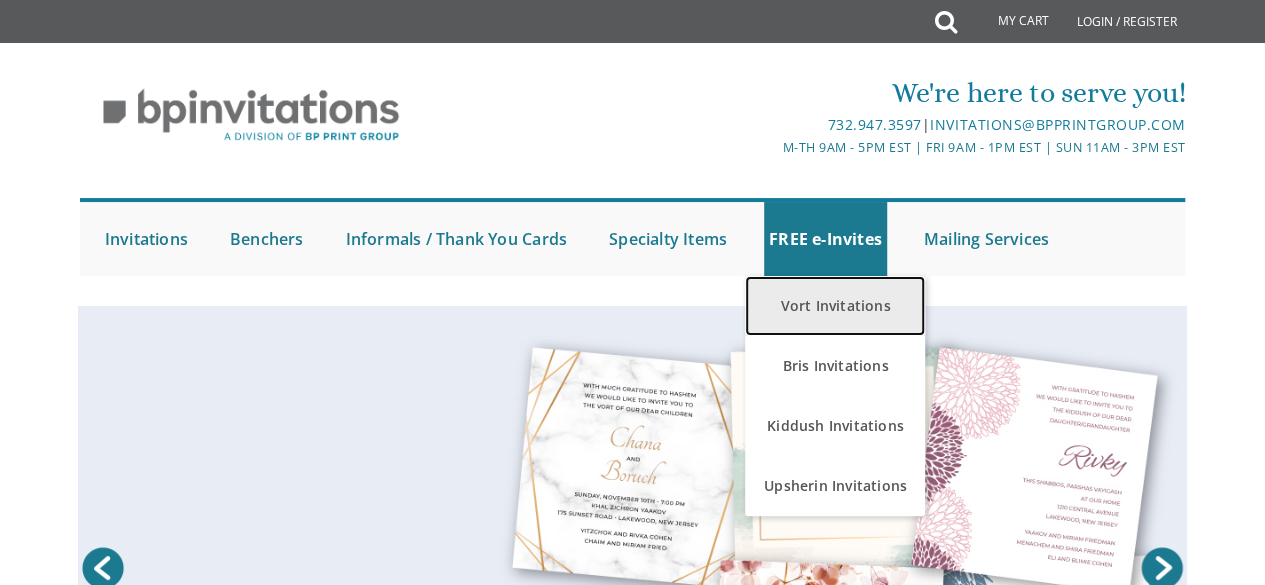 click on "Vort Invitations" at bounding box center [835, 306] 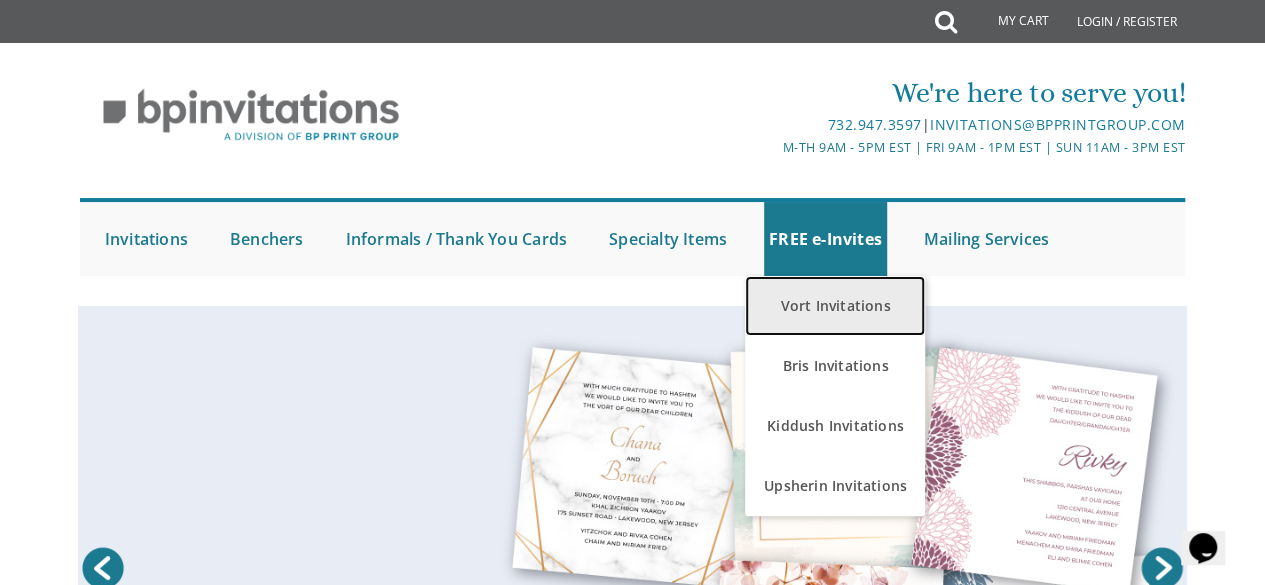 scroll, scrollTop: 0, scrollLeft: 0, axis: both 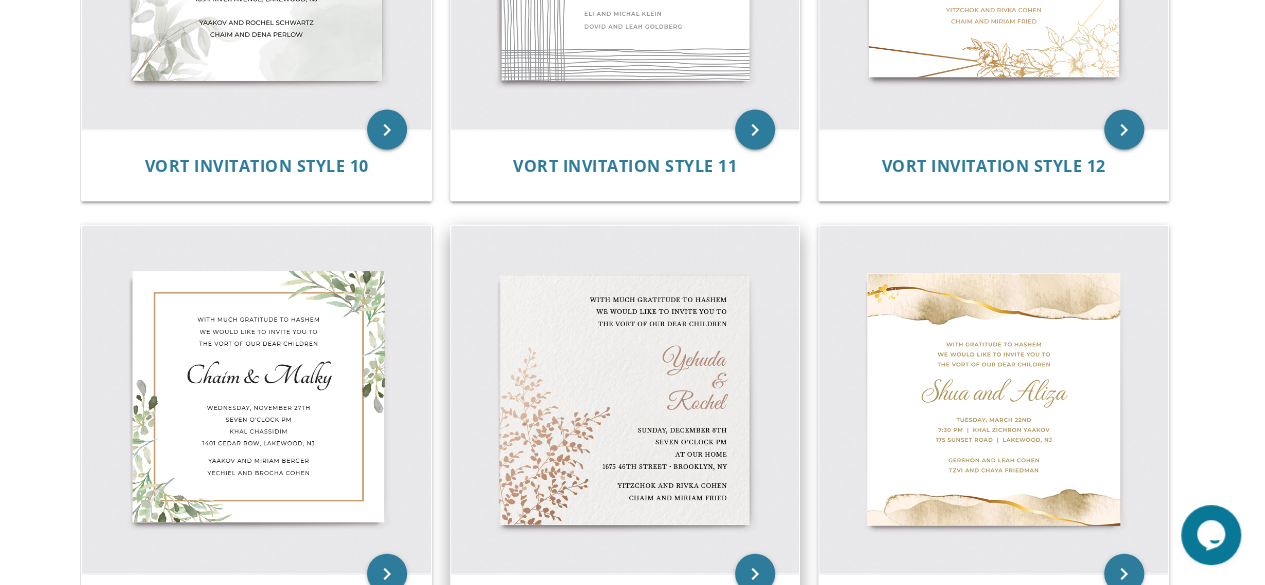 click at bounding box center (625, 400) 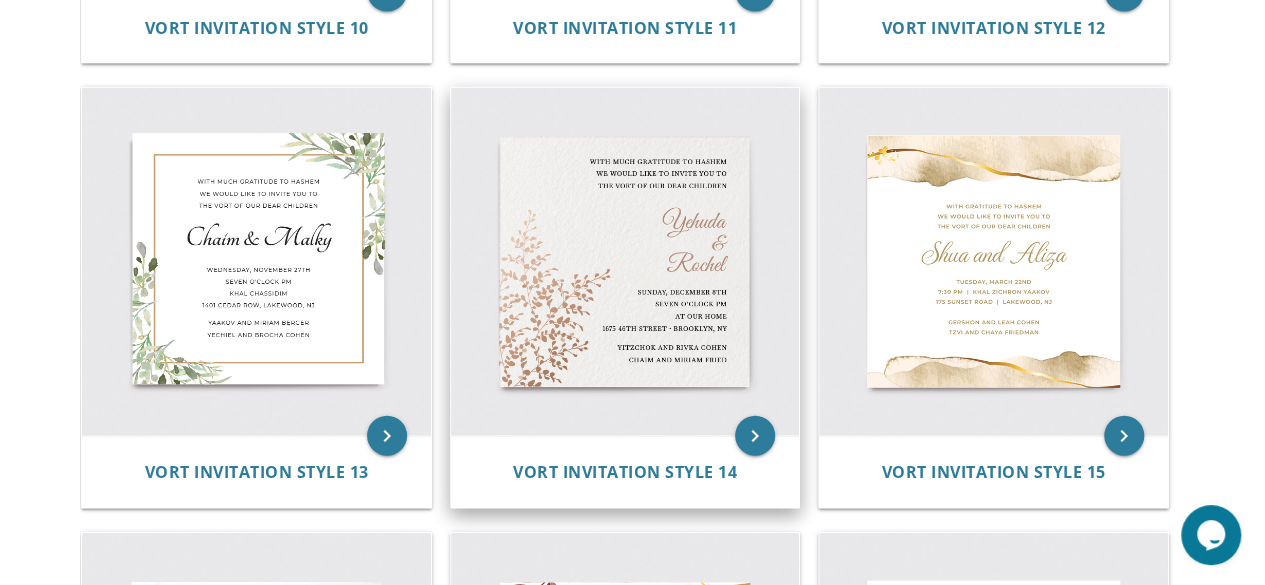 scroll, scrollTop: 2160, scrollLeft: 0, axis: vertical 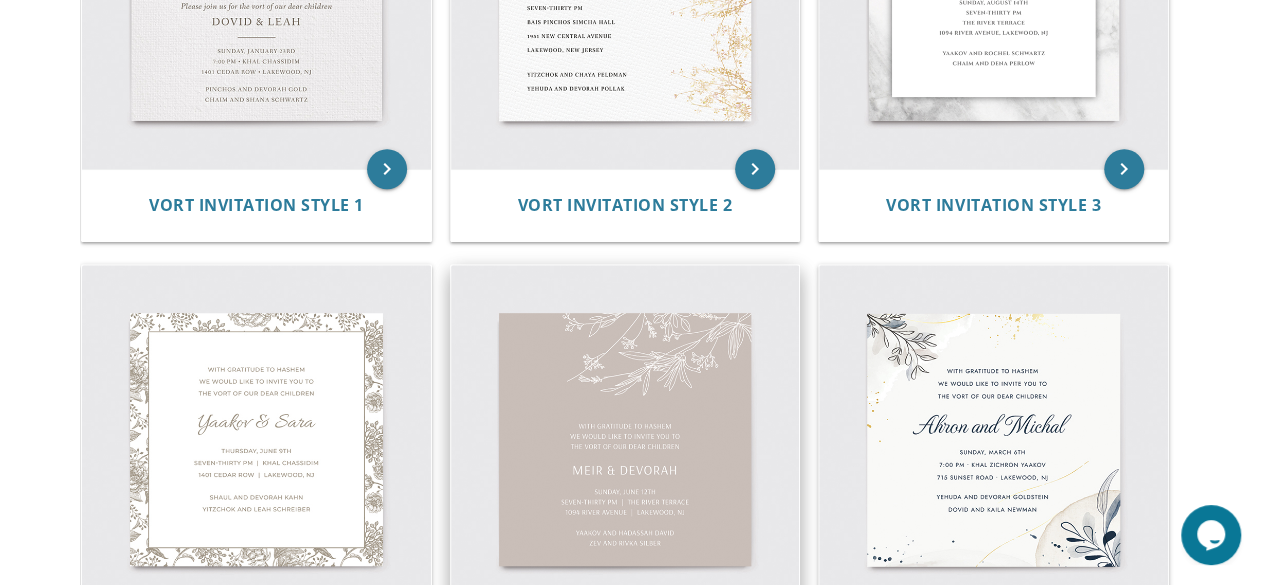 click at bounding box center (625, 439) 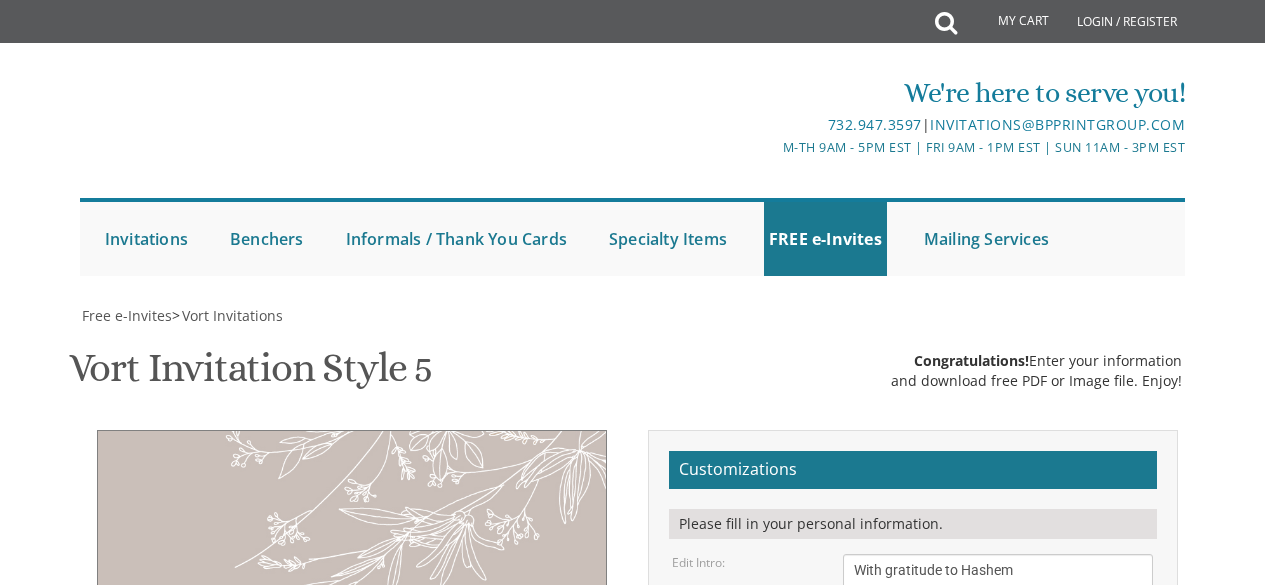 scroll, scrollTop: 0, scrollLeft: 0, axis: both 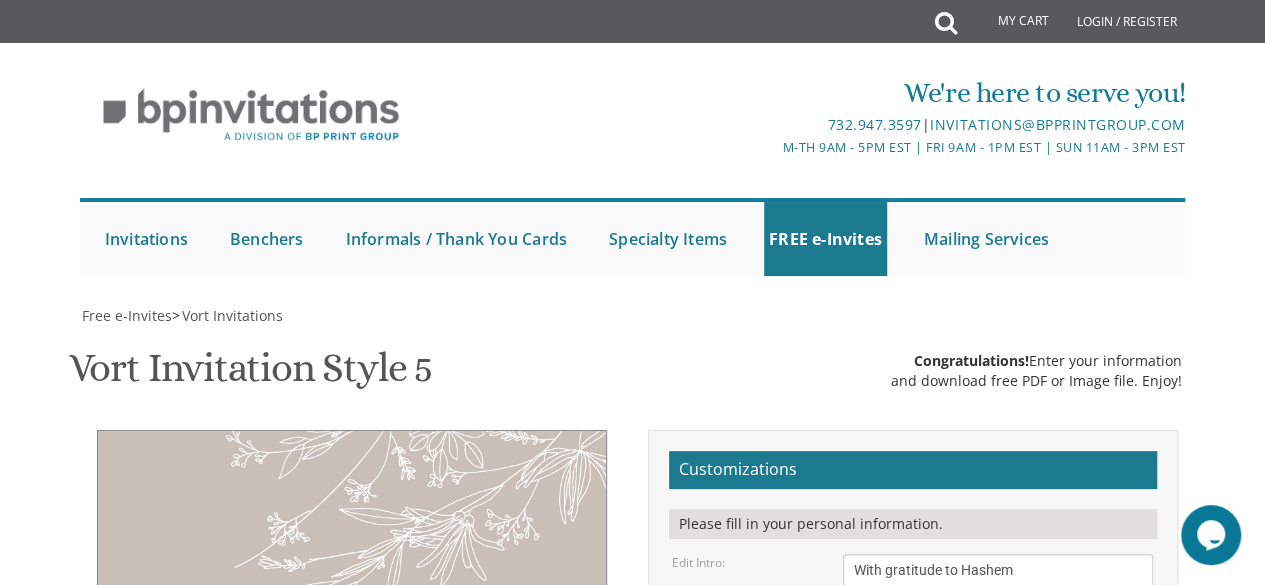 click on "Customizations" at bounding box center [913, 470] 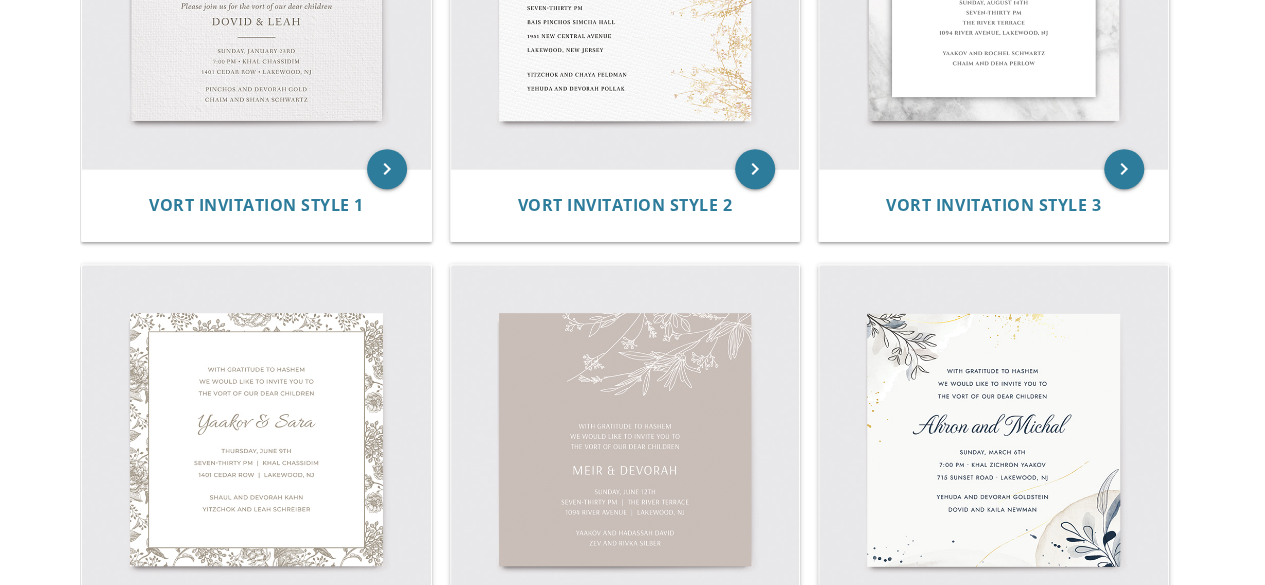 scroll, scrollTop: 638, scrollLeft: 0, axis: vertical 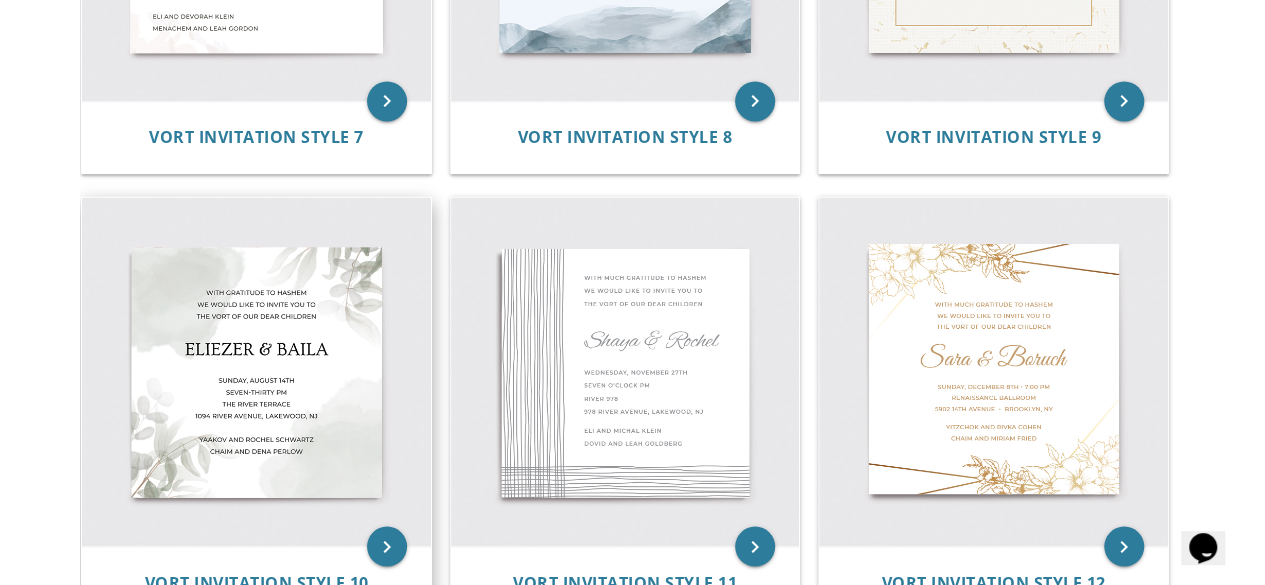 click at bounding box center (256, 371) 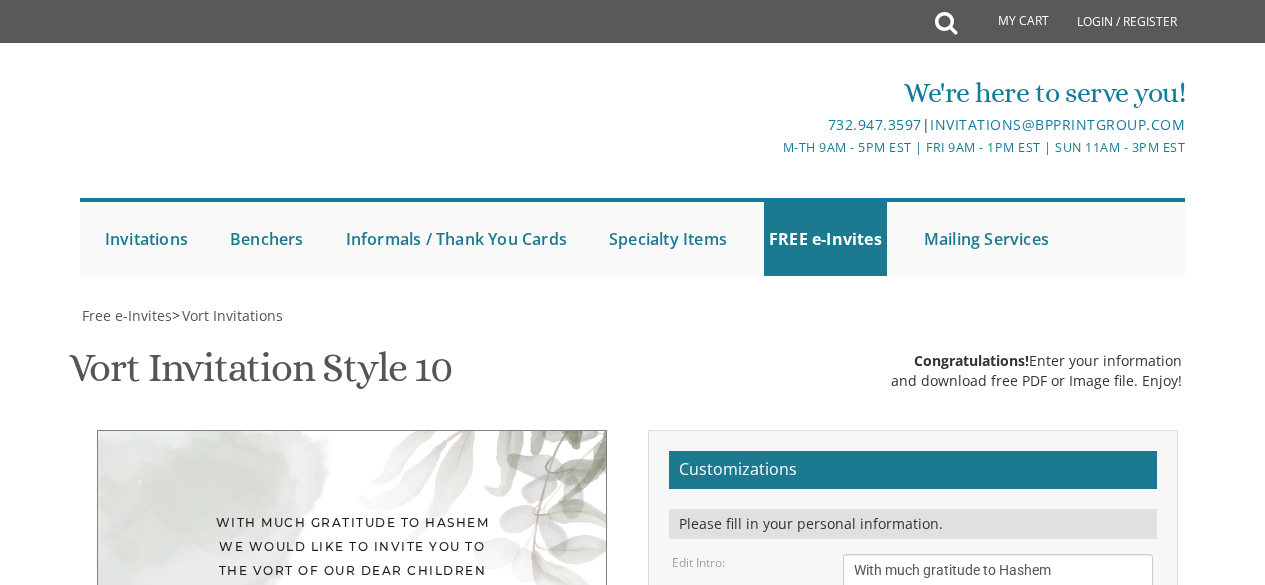 scroll, scrollTop: 0, scrollLeft: 0, axis: both 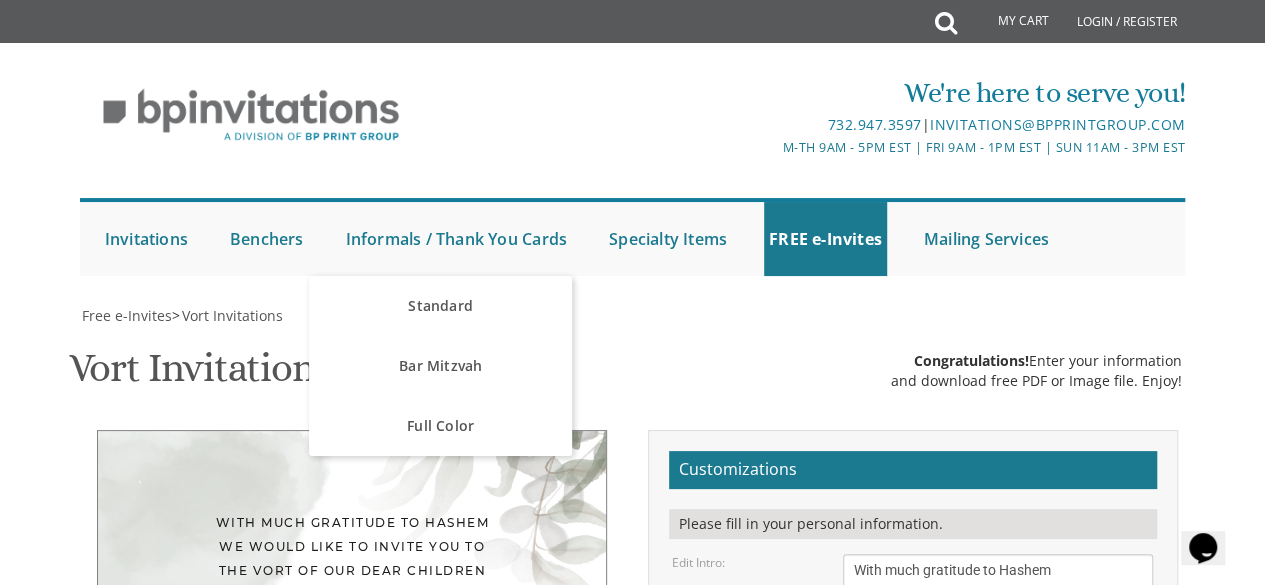 click on "With much gratitude to Hashem
We would like to invite you to
The vort of our dear children" at bounding box center (998, 591) 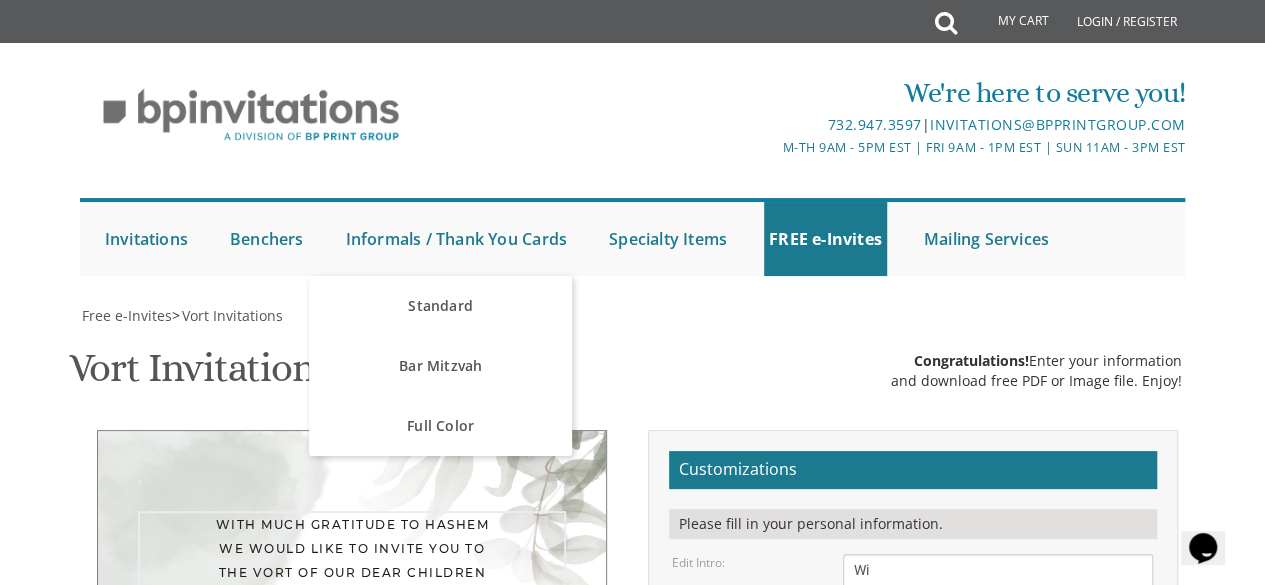 type on "W" 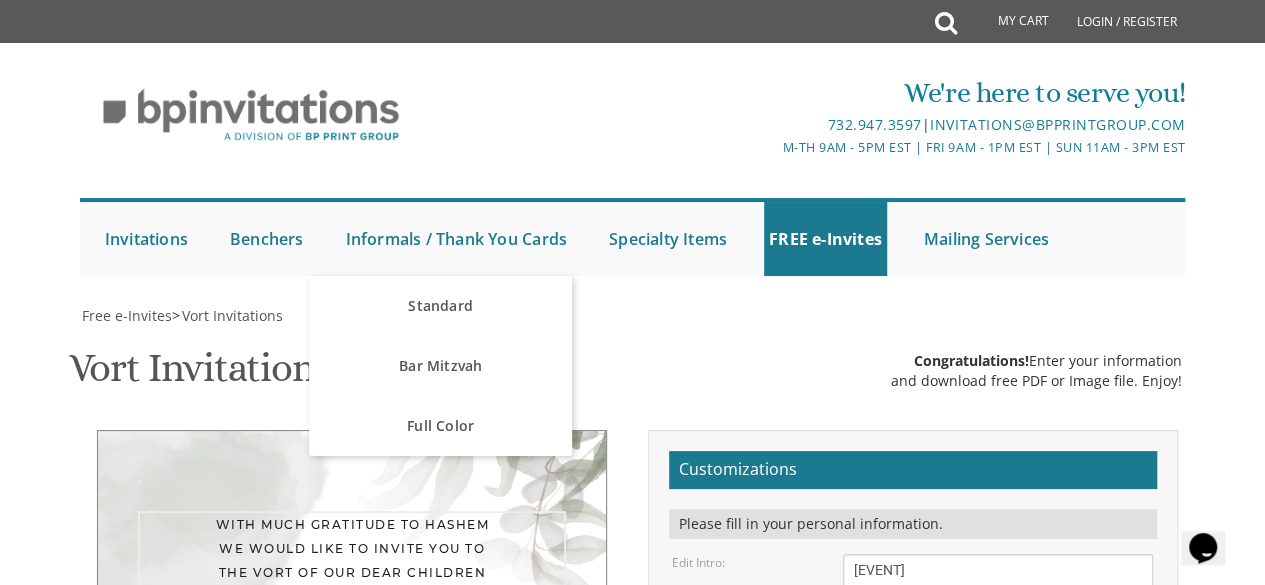 type on "[EVENT]" 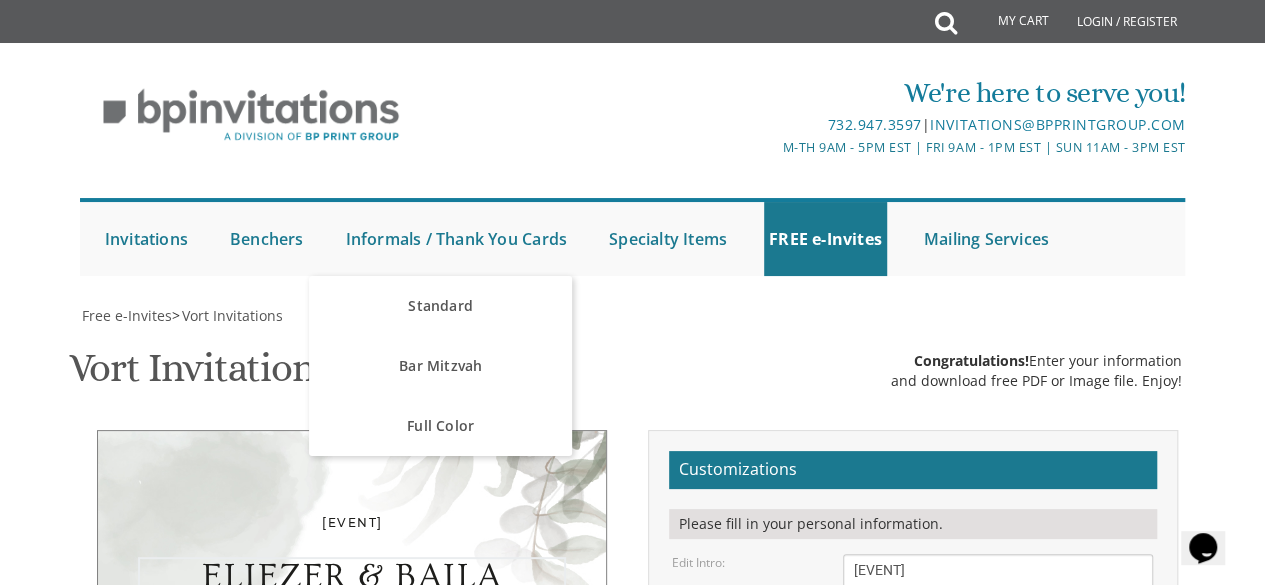 type on "E" 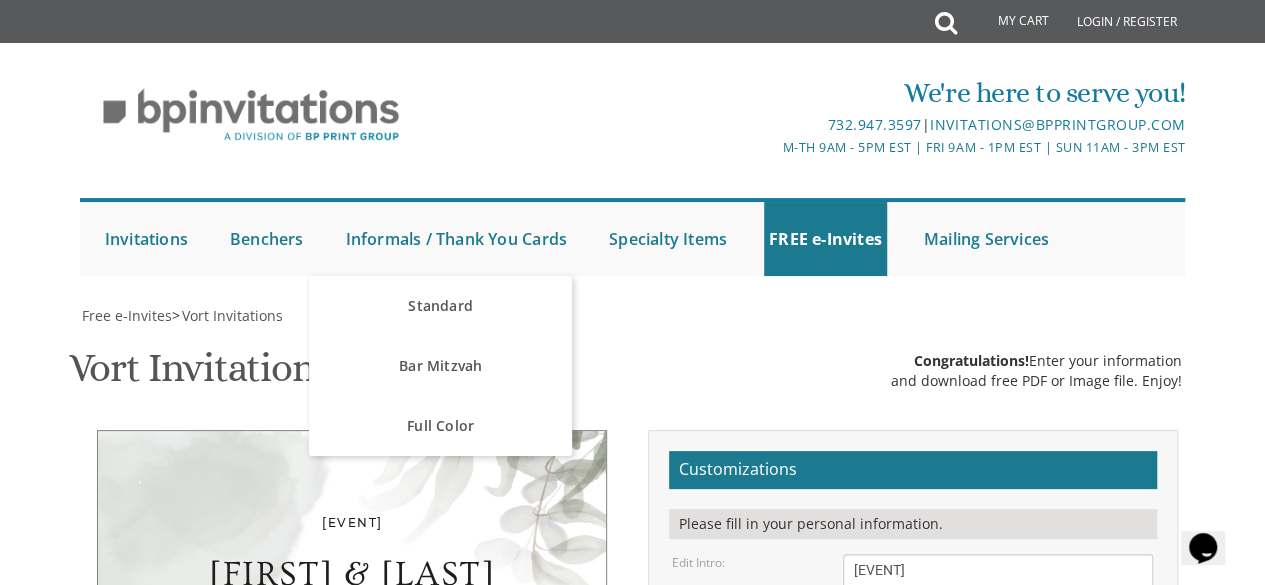 click on ", [MONTH], [NUMBER]
[TIME]
[LOCATION]
[NUMBER] [STREET], [CITY], [STATE]" at bounding box center (998, 804) 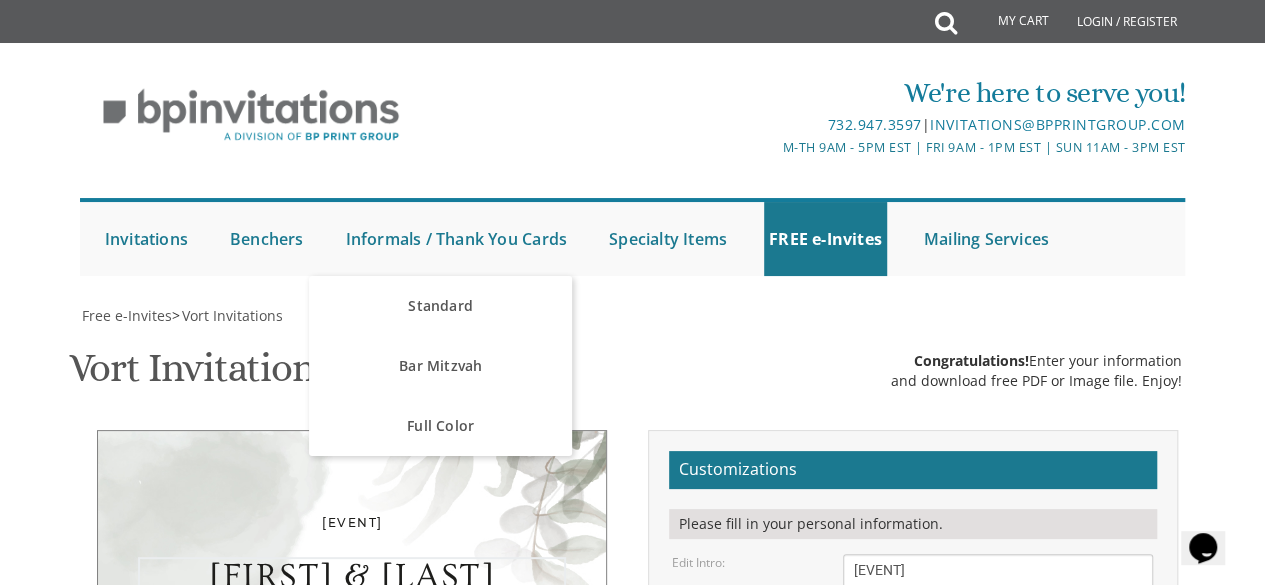 scroll, scrollTop: 14, scrollLeft: 0, axis: vertical 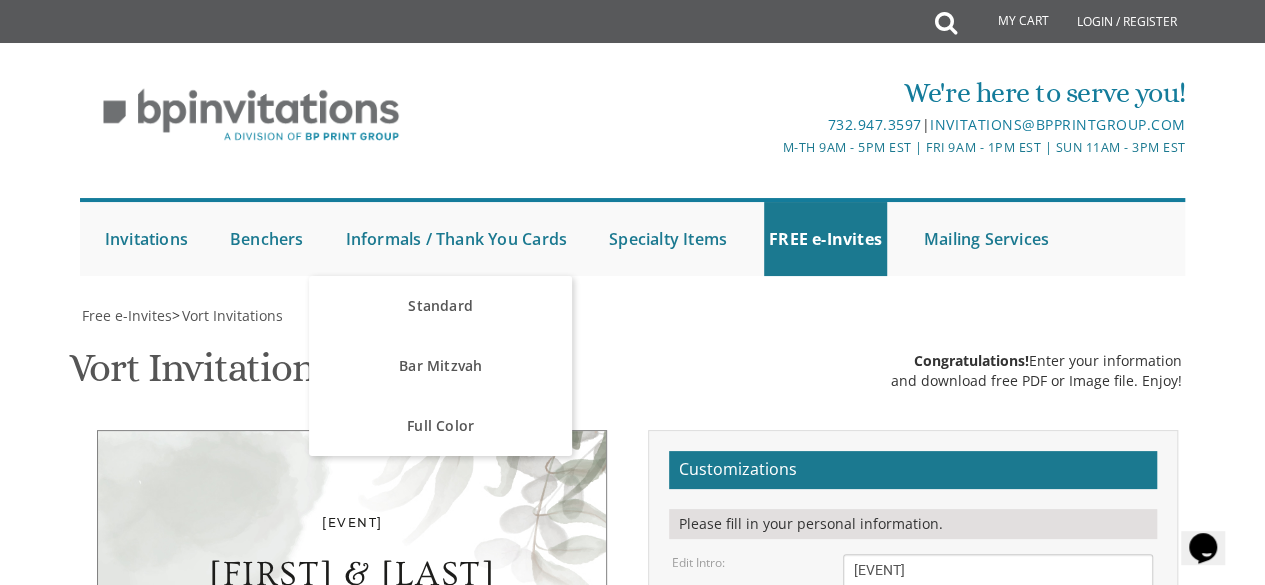 click on "of
[FIRST]
[DAY], [MONTH] [NUMBER]
[TIME]
[NUMBER] [STREET]
[CITY], [STATE]
Yechiel & [LAST]
[FIRST] & [LAST]
[FIRST] & [LAST]
[FIRST] & [LAST]" at bounding box center (352, 681) 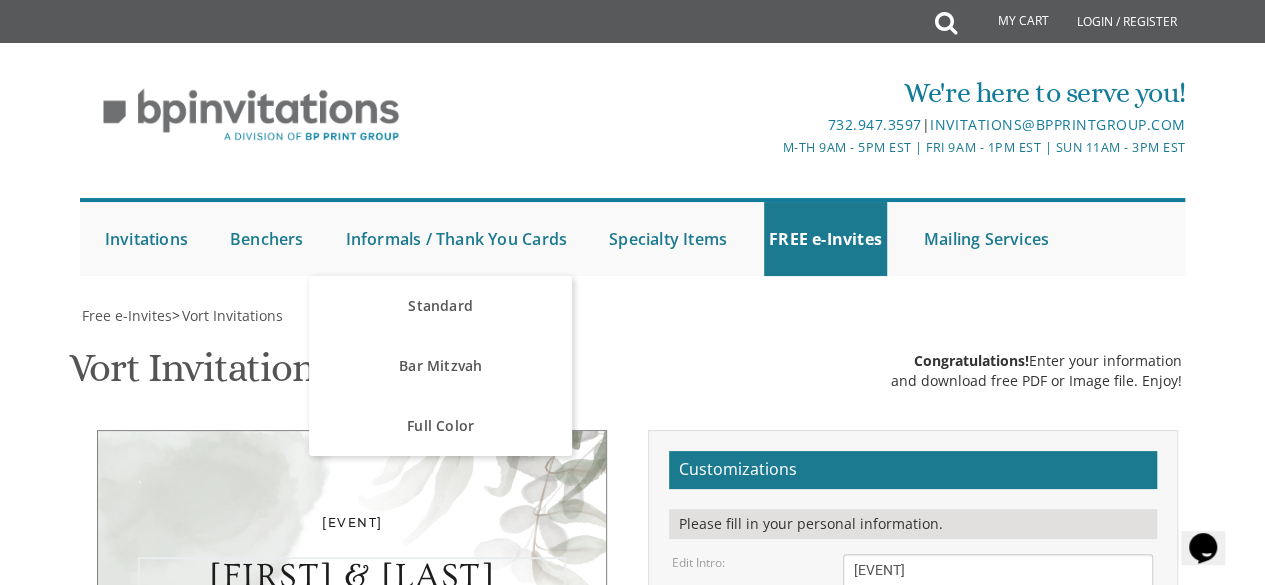 click on "Eliezer & Baila" at bounding box center (998, 719) 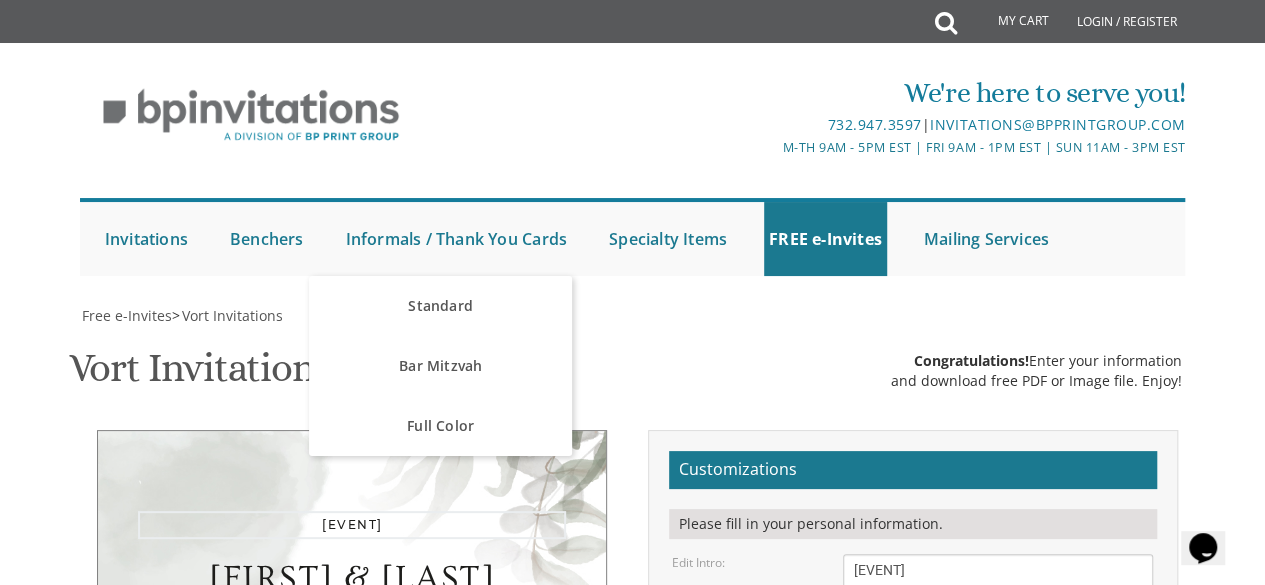 click on "With much gratitude to Hashem
We would like to invite you to
The vort of our dear children" at bounding box center (998, 591) 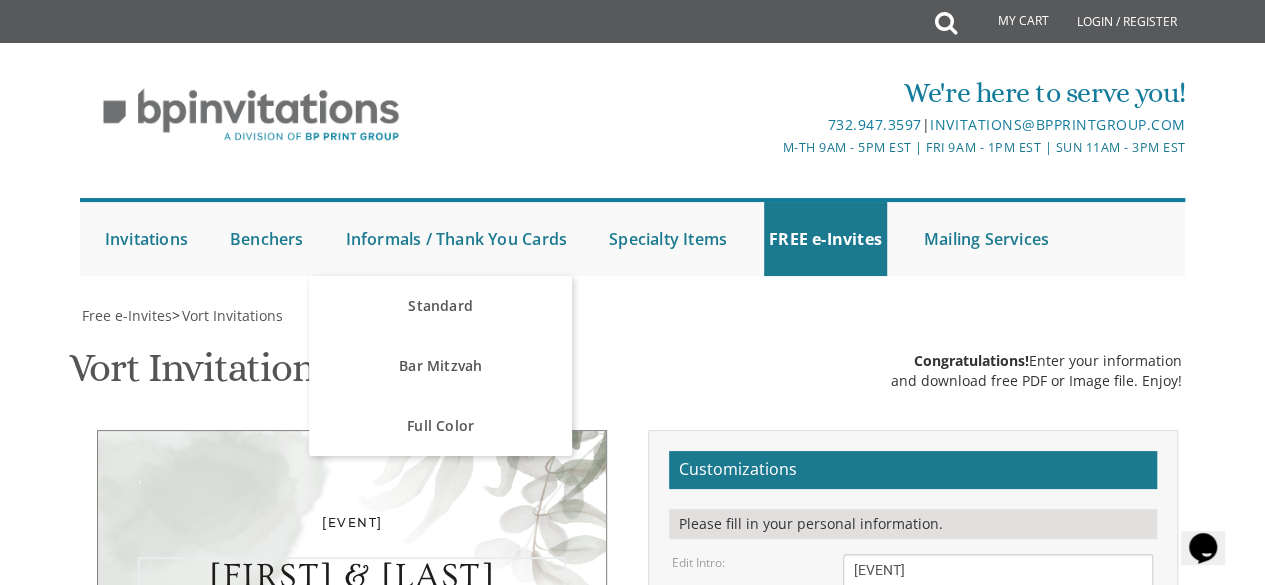 click on "Eliezer & Baila" at bounding box center [998, 719] 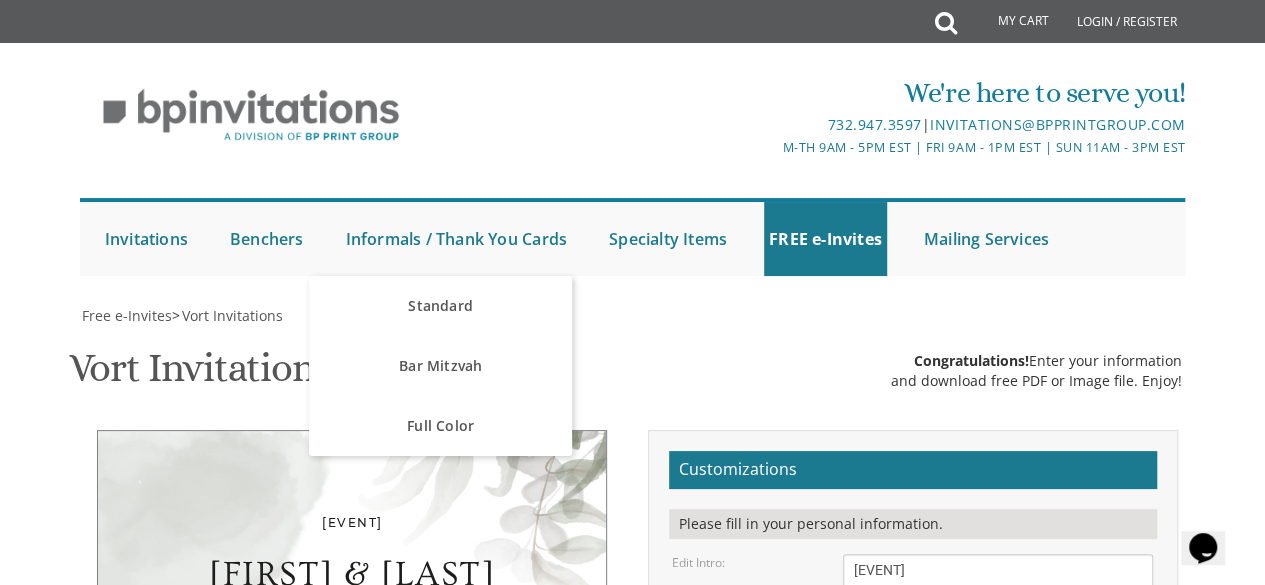 click on "Edit Details:
[DAY], [MONTH] [NUMBER]
[TIME]
[LOCATION]
[NUMBER] [STREET], [CITY], [STATE]" at bounding box center [912, 804] 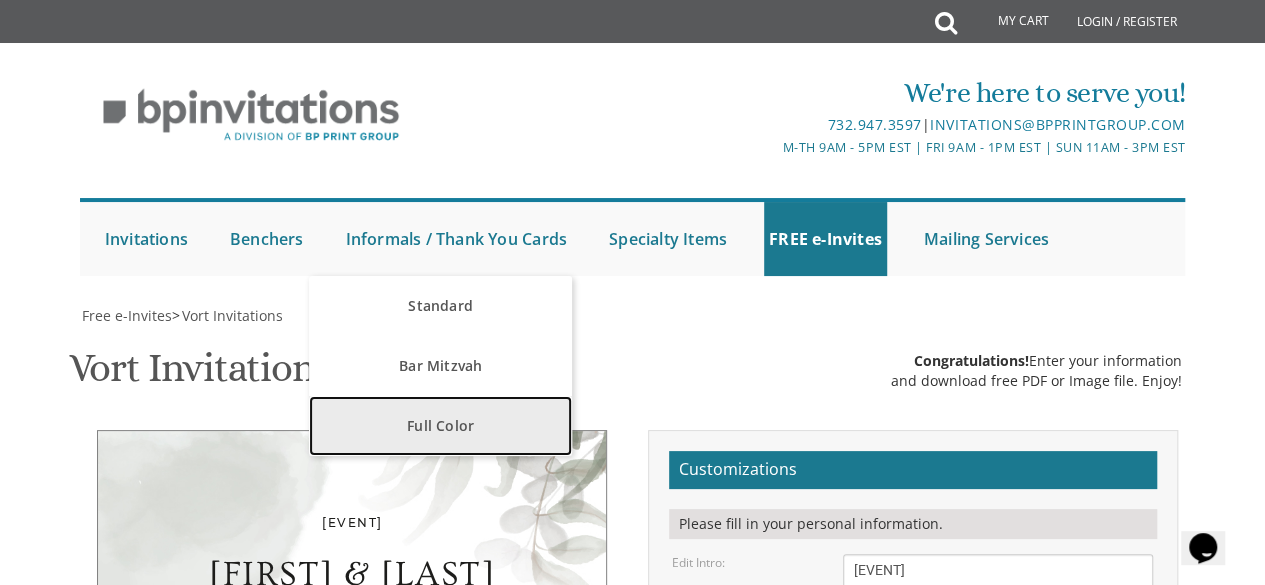 click on "Full Color" at bounding box center (440, 426) 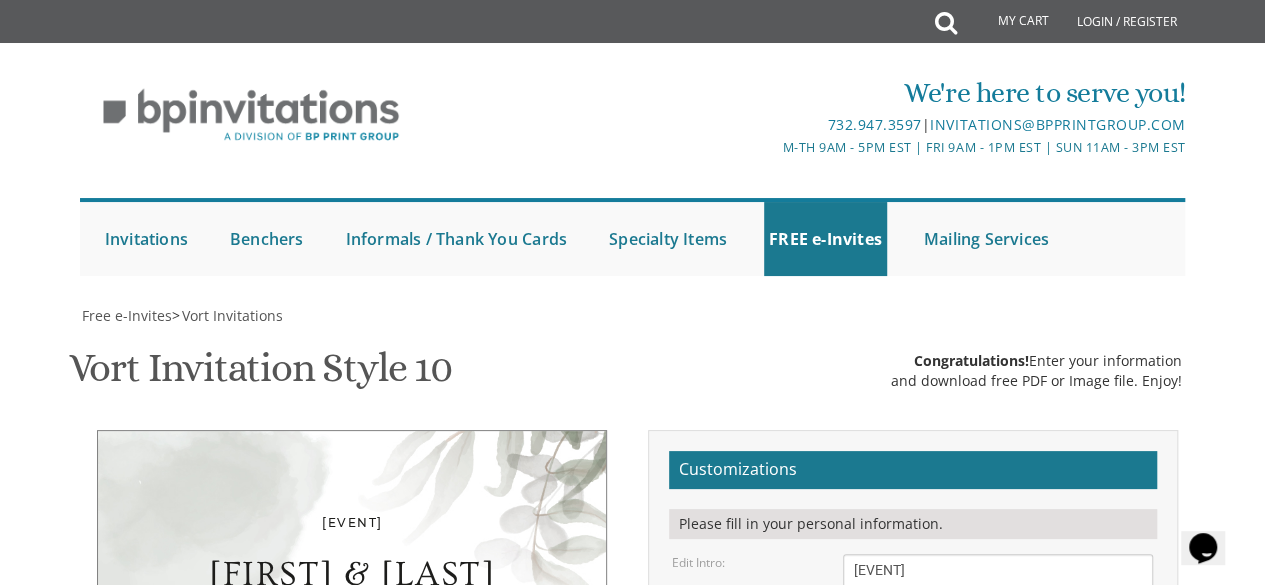 scroll, scrollTop: 439, scrollLeft: 0, axis: vertical 